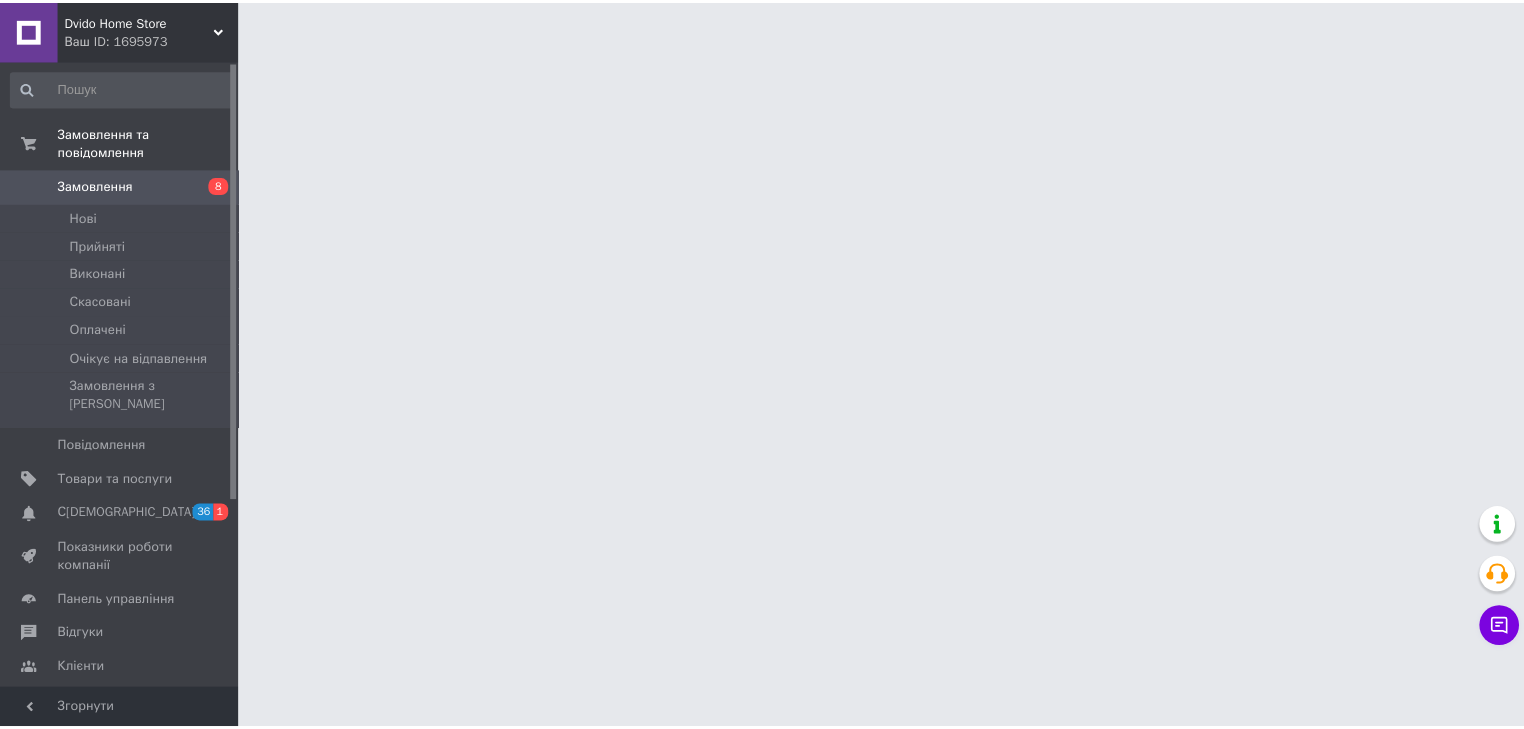 scroll, scrollTop: 0, scrollLeft: 0, axis: both 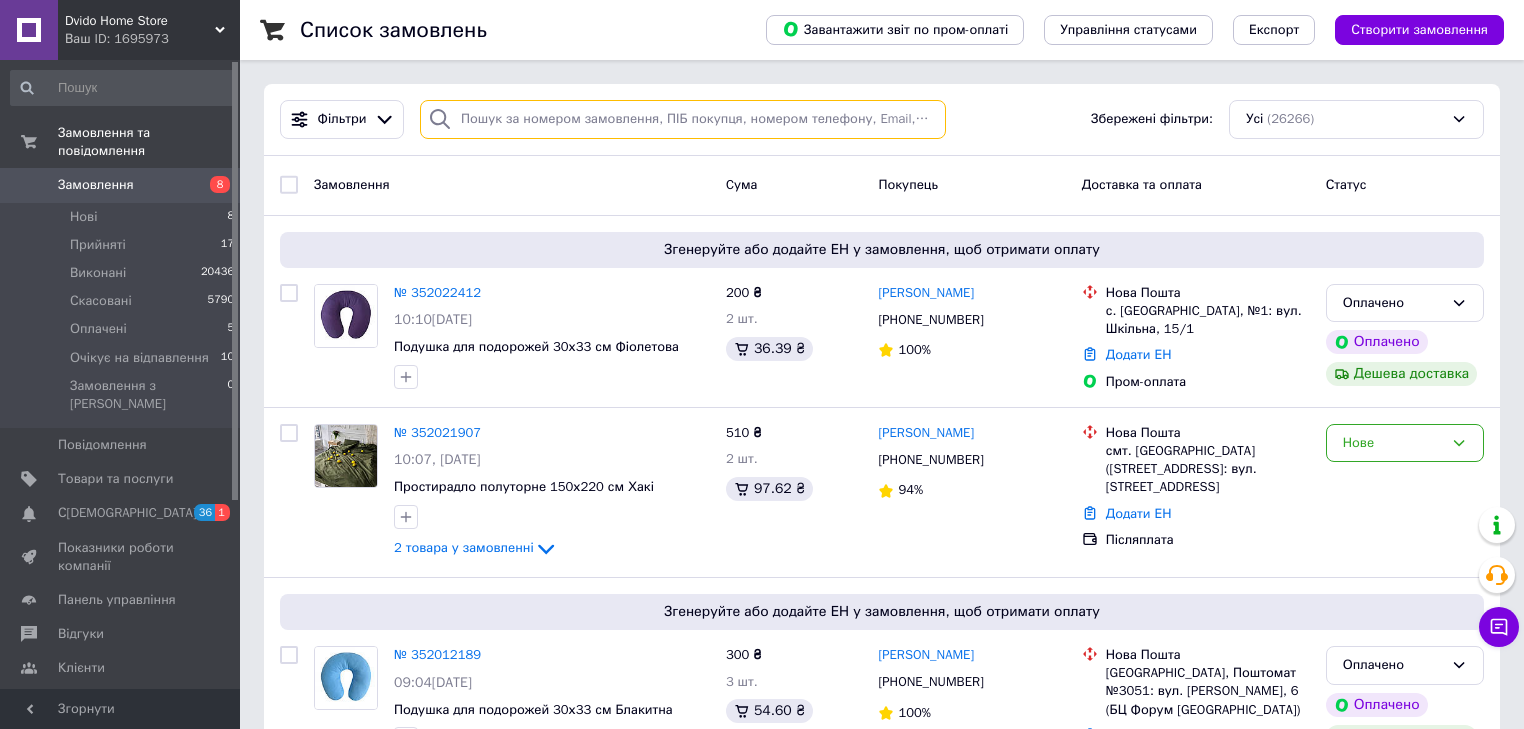 click at bounding box center [683, 119] 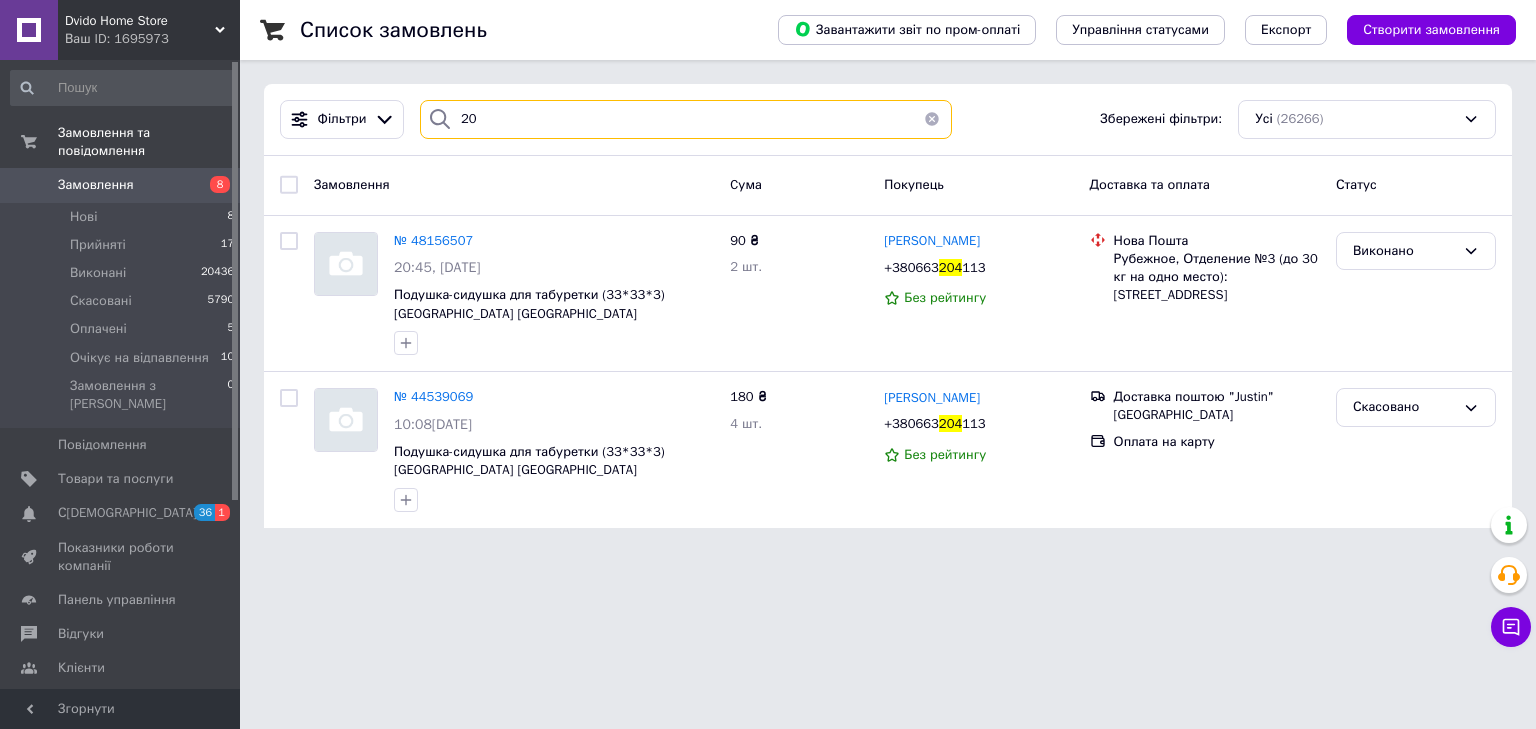 type on "2" 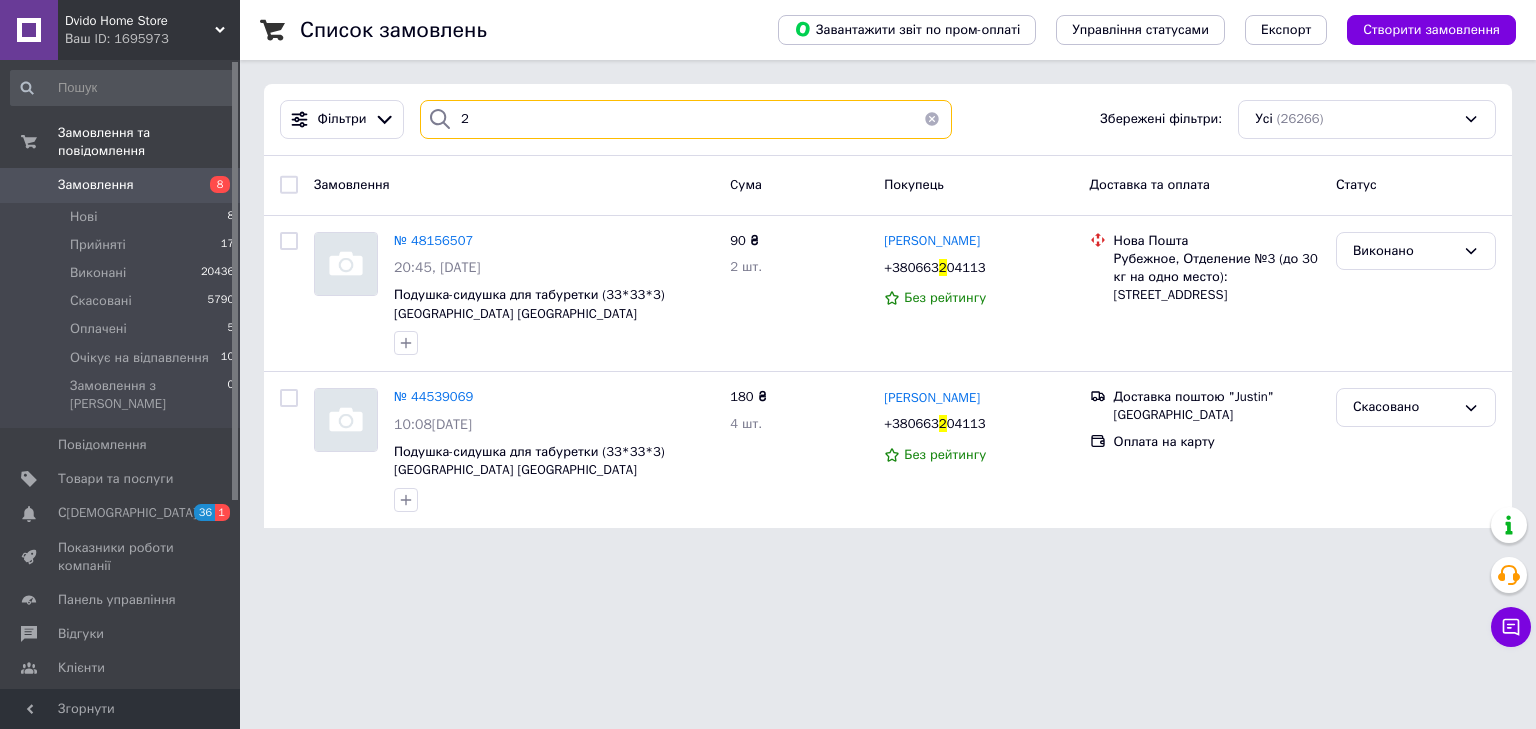 type 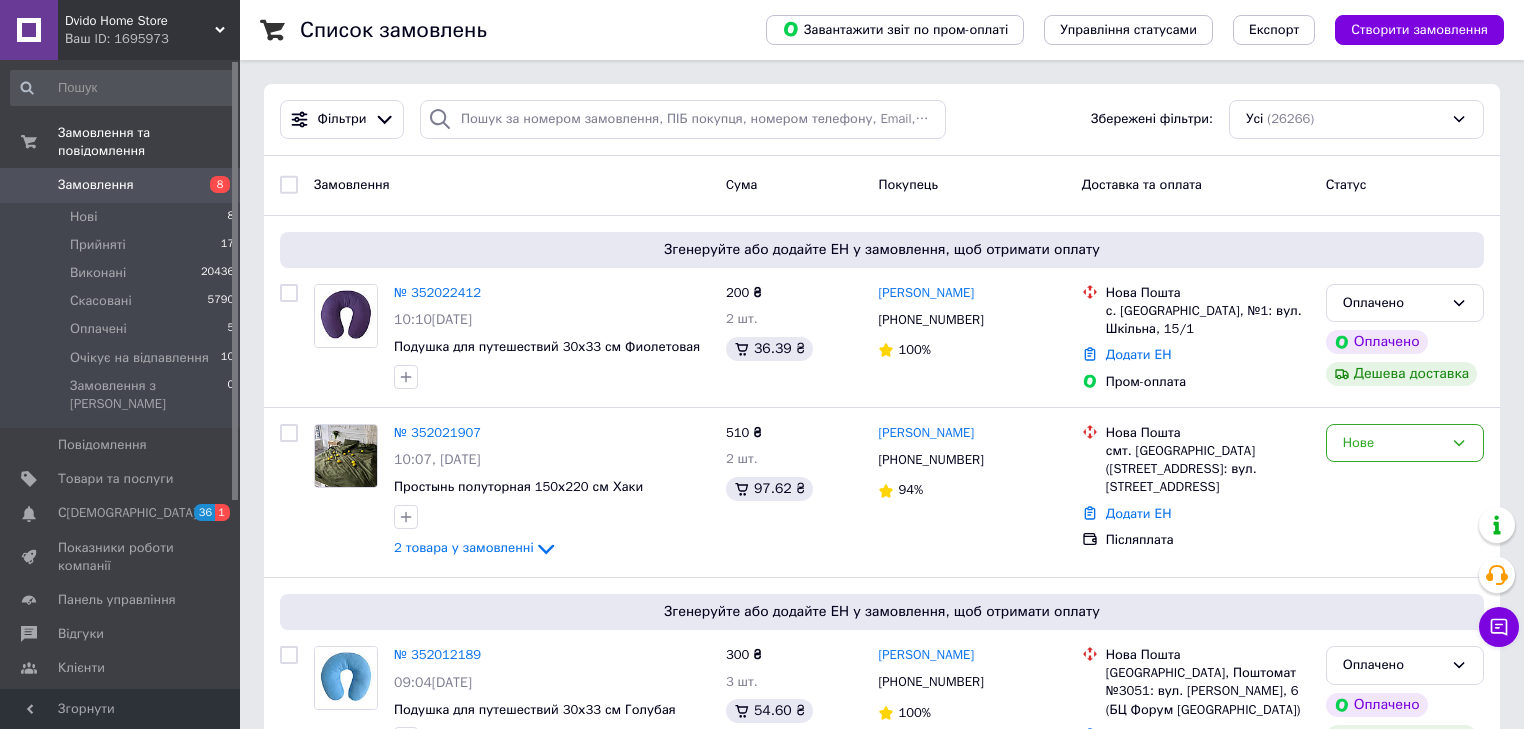 click on "Замовлення" at bounding box center [121, 185] 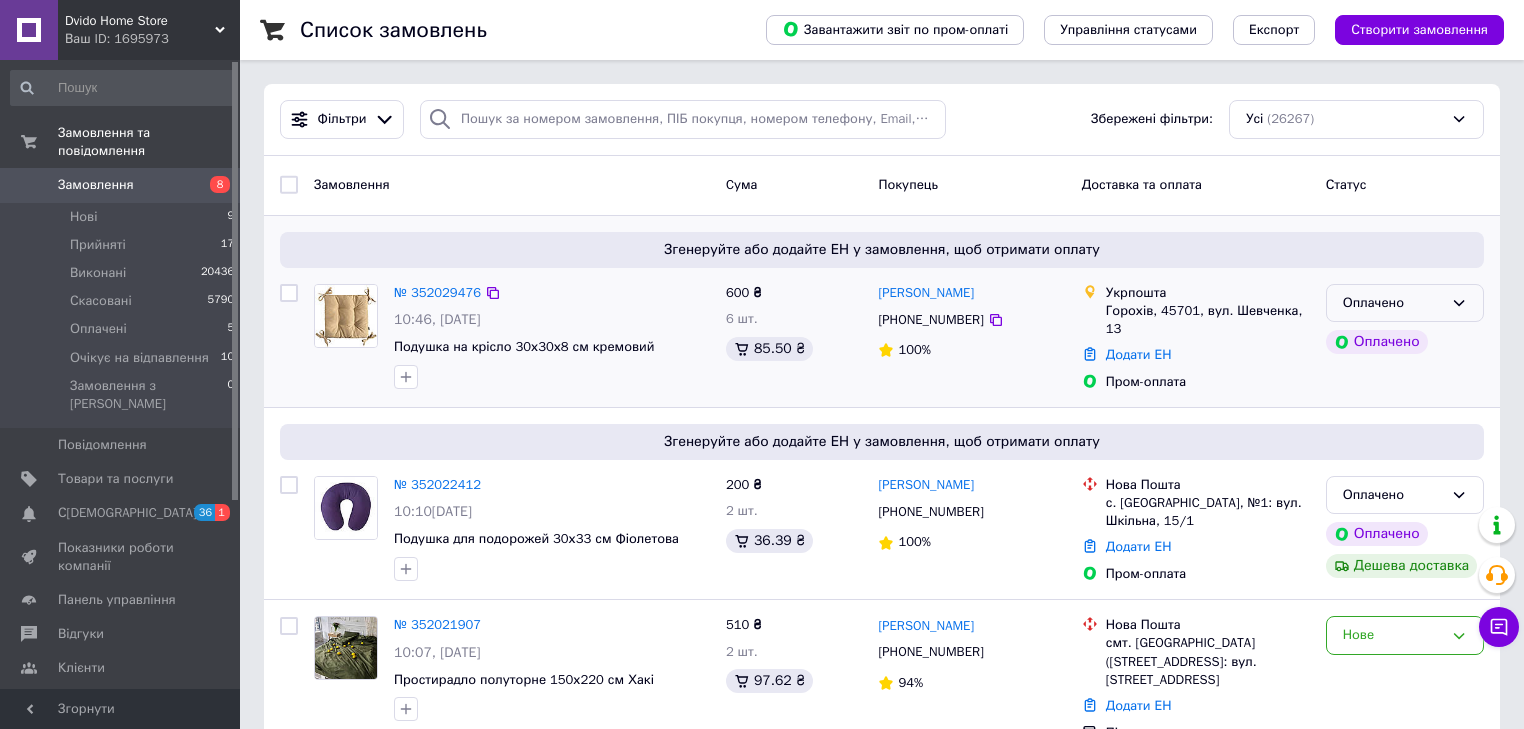 click on "Оплачено" at bounding box center [1393, 303] 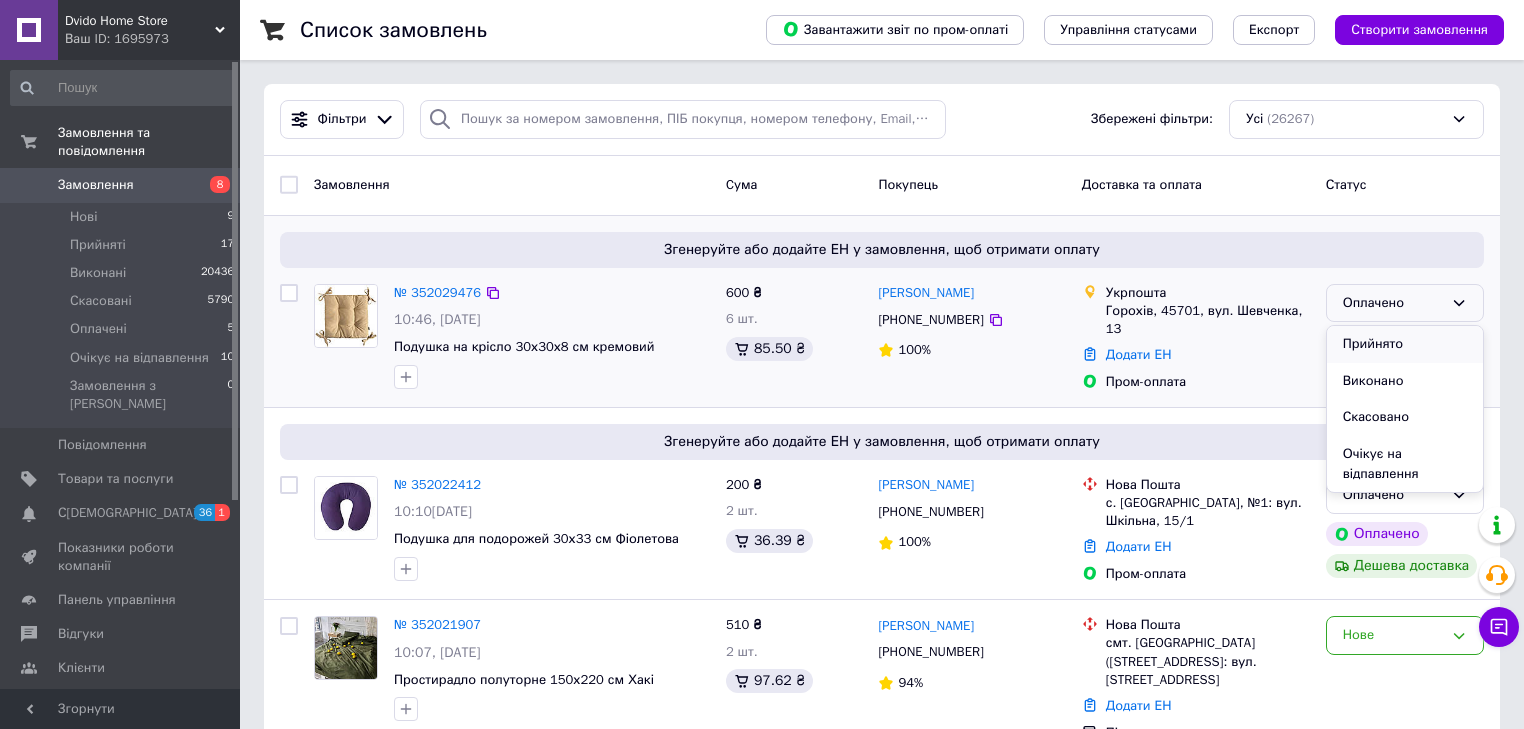 click on "Прийнято" at bounding box center (1405, 344) 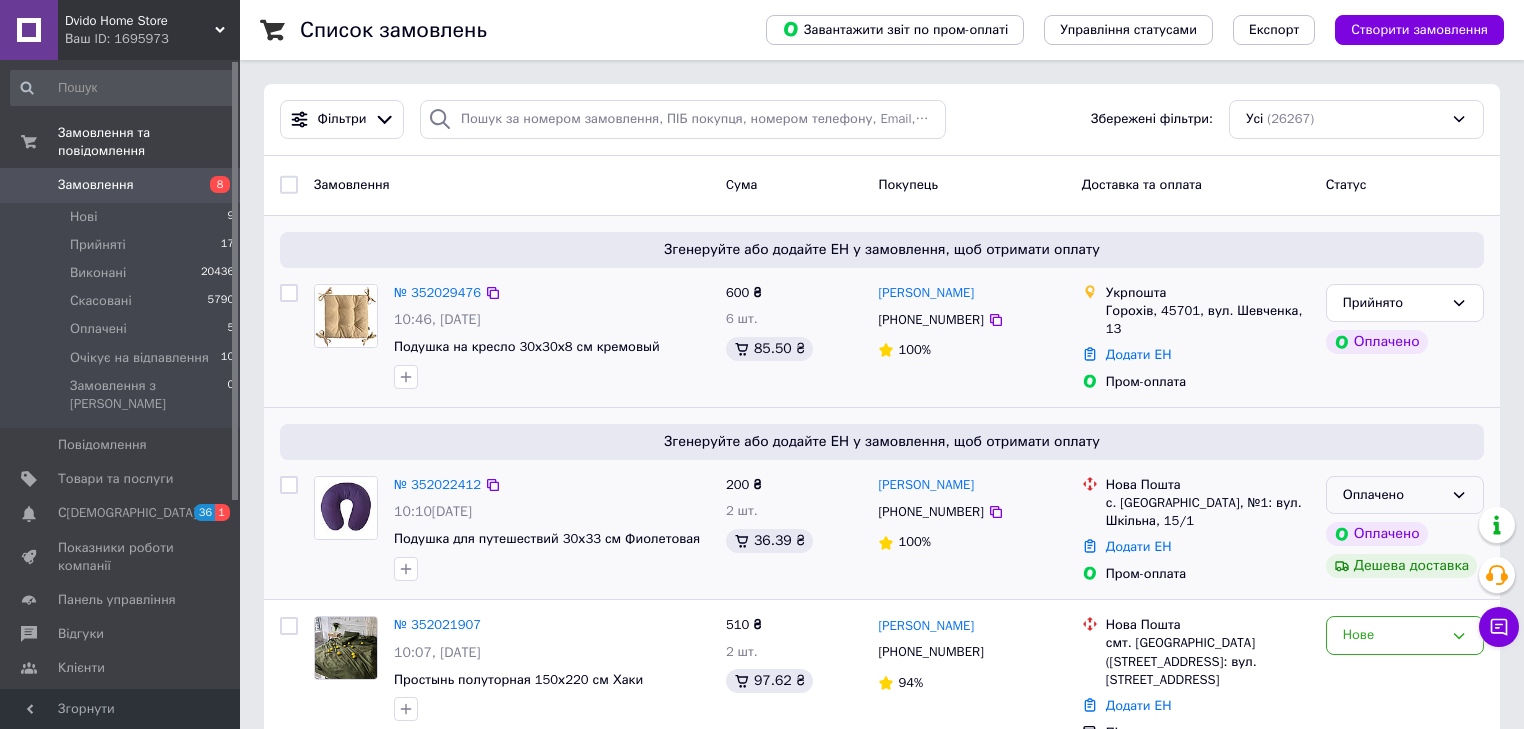 click on "Оплачено" at bounding box center [1393, 495] 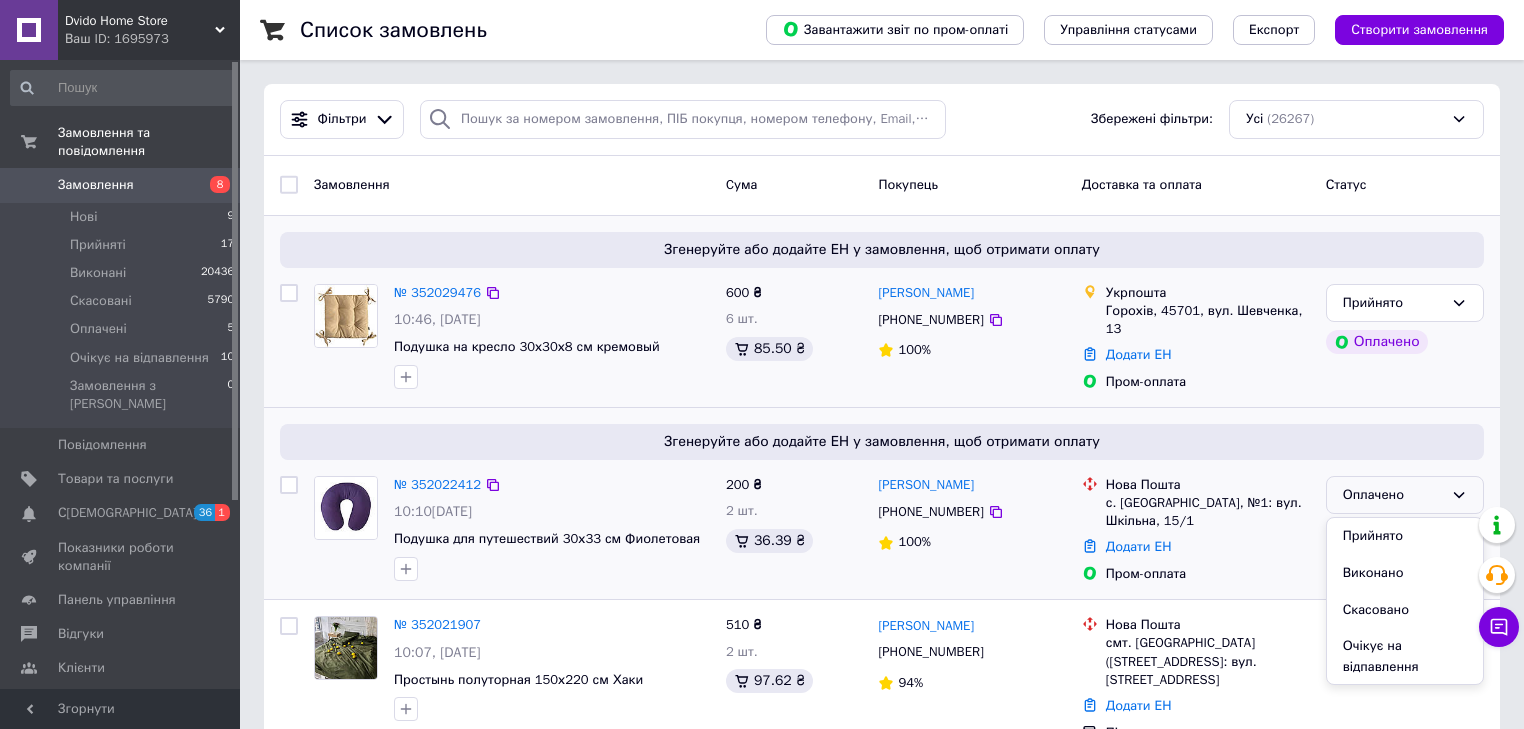 click on "Прийнято" at bounding box center [1405, 536] 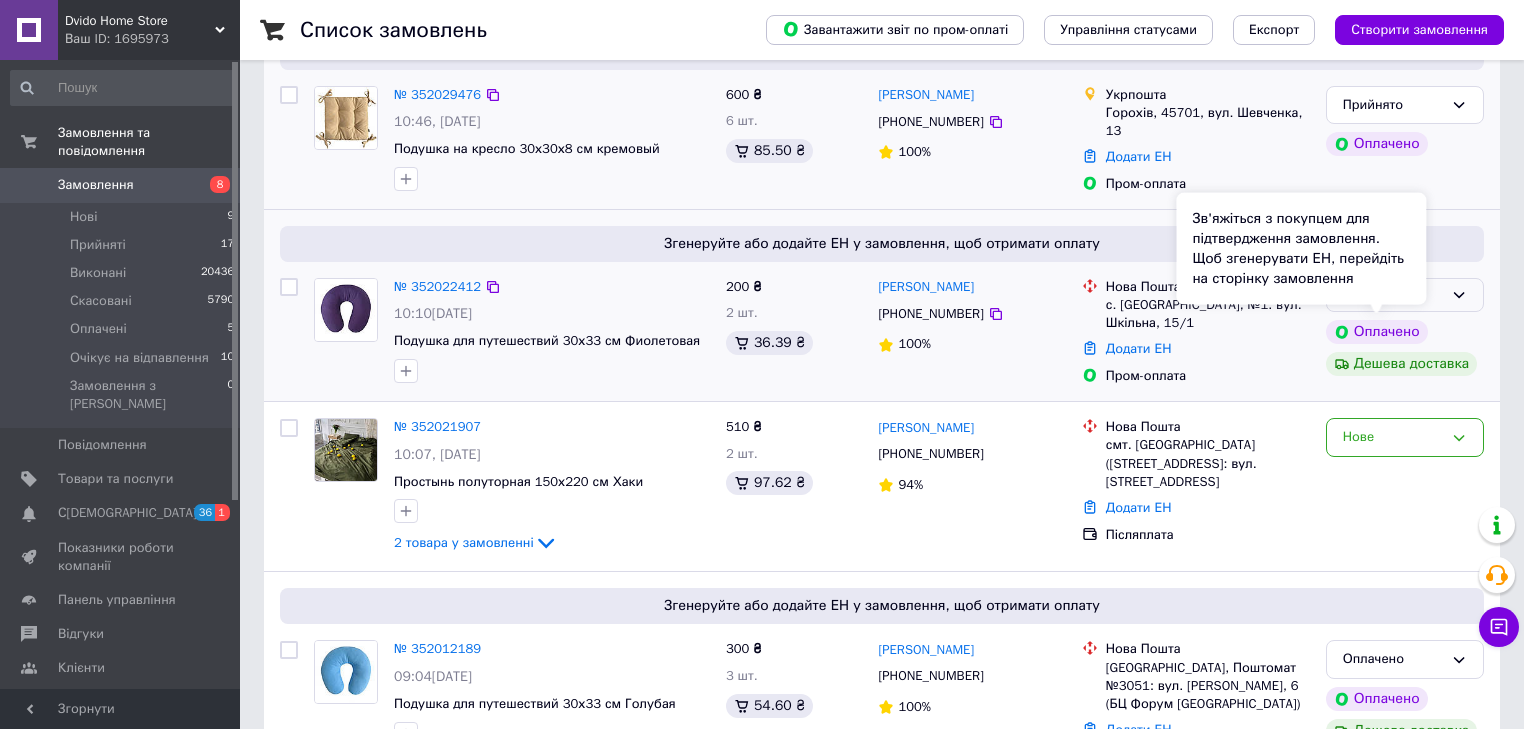 scroll, scrollTop: 240, scrollLeft: 0, axis: vertical 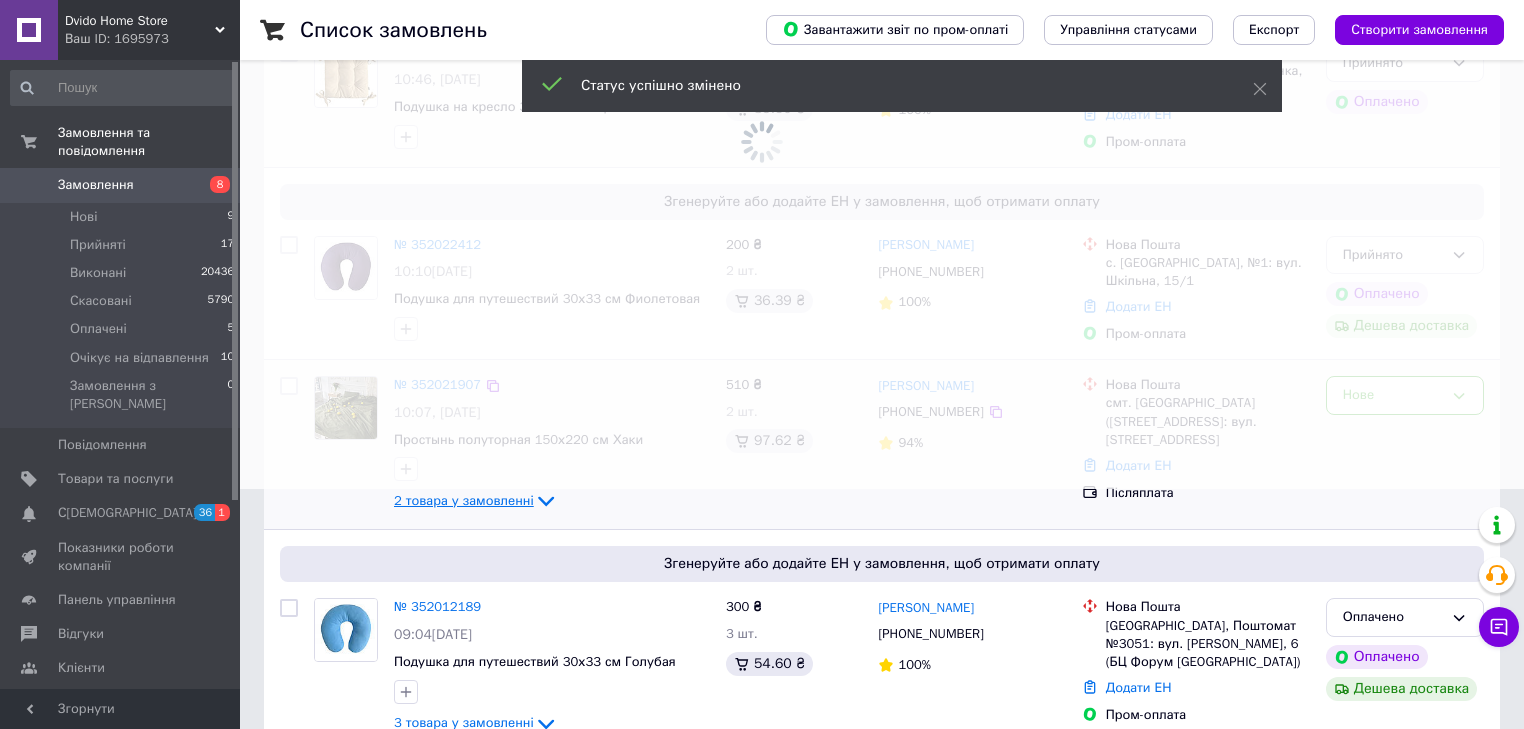 click on "2 товара у замовленні" at bounding box center [464, 500] 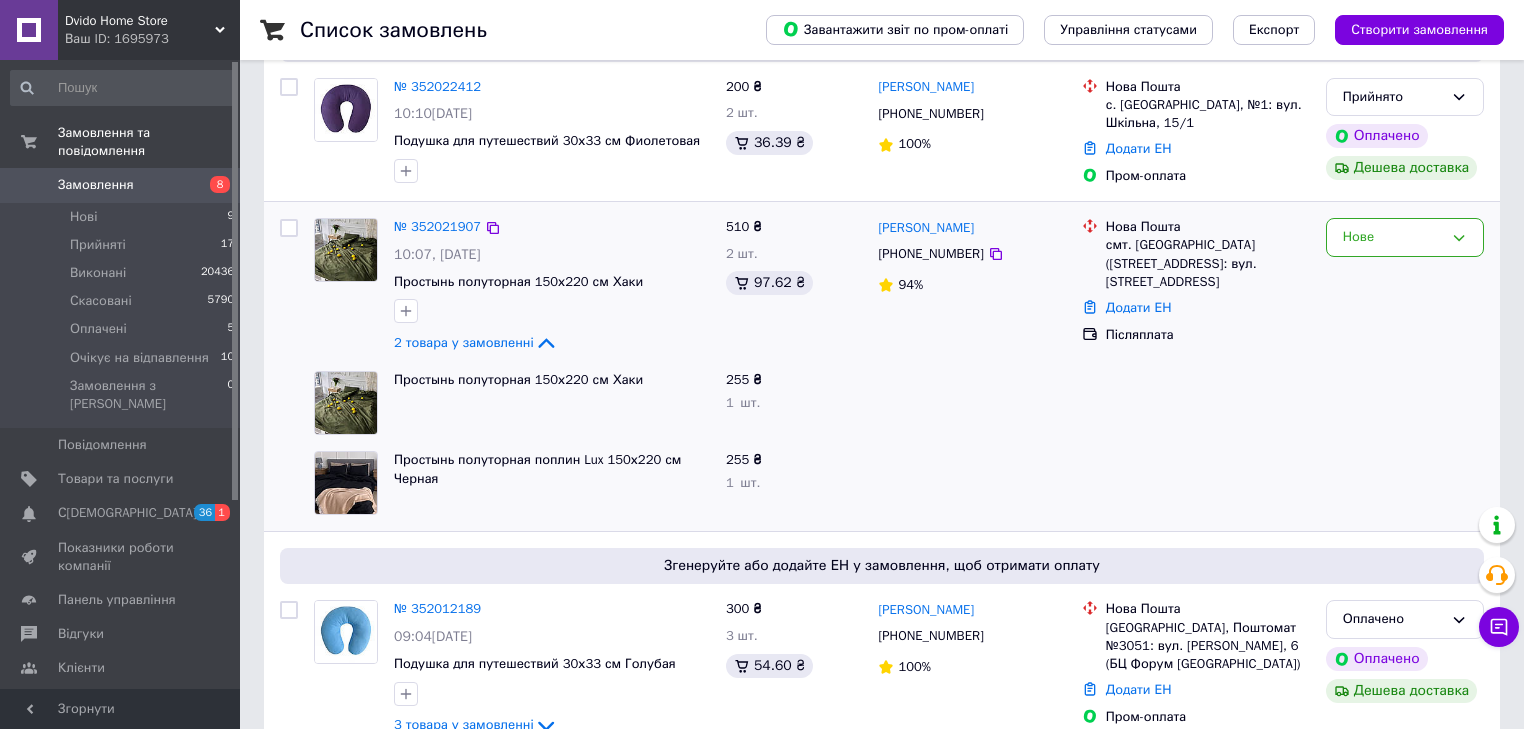 scroll, scrollTop: 400, scrollLeft: 0, axis: vertical 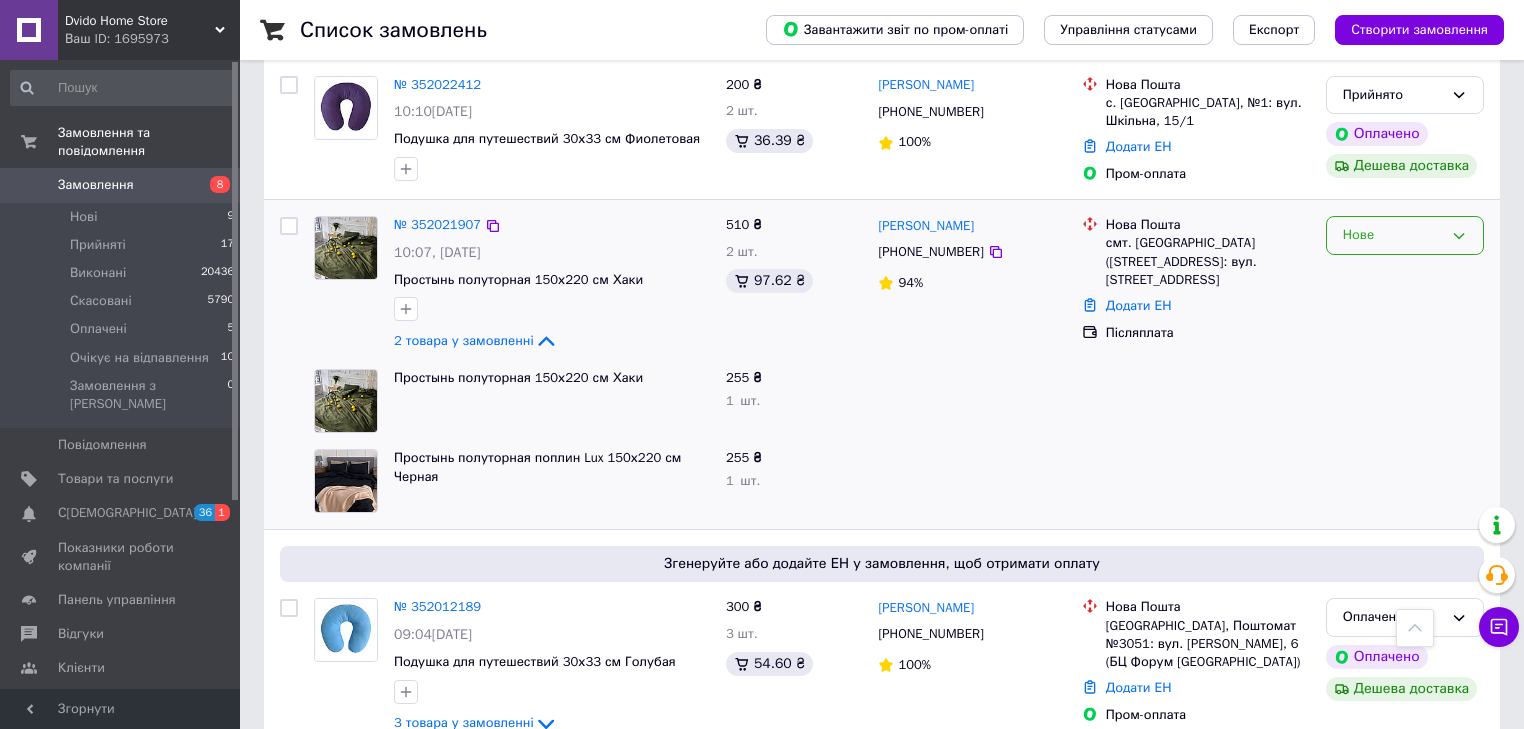 click on "Нове" at bounding box center [1405, 235] 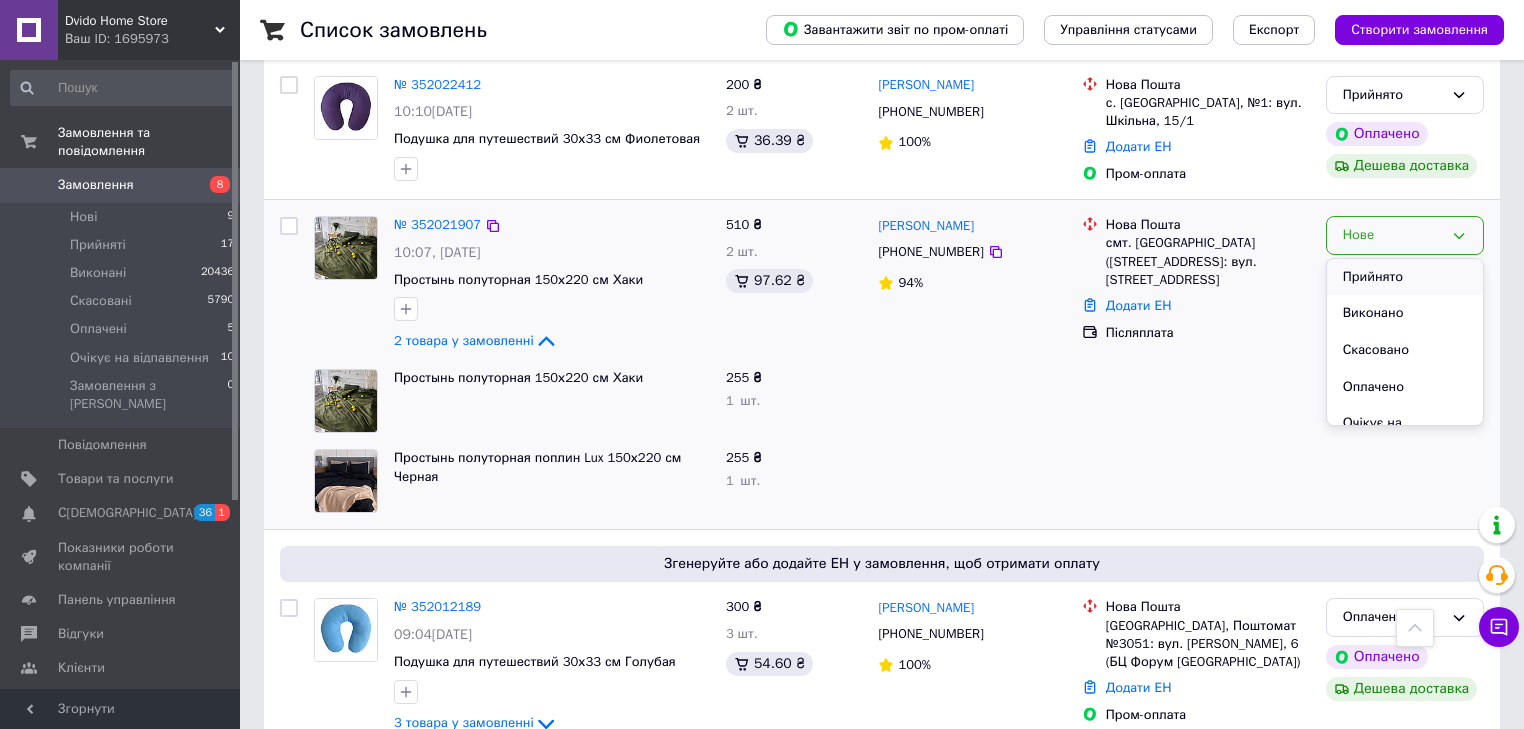 click on "Прийнято" at bounding box center (1405, 277) 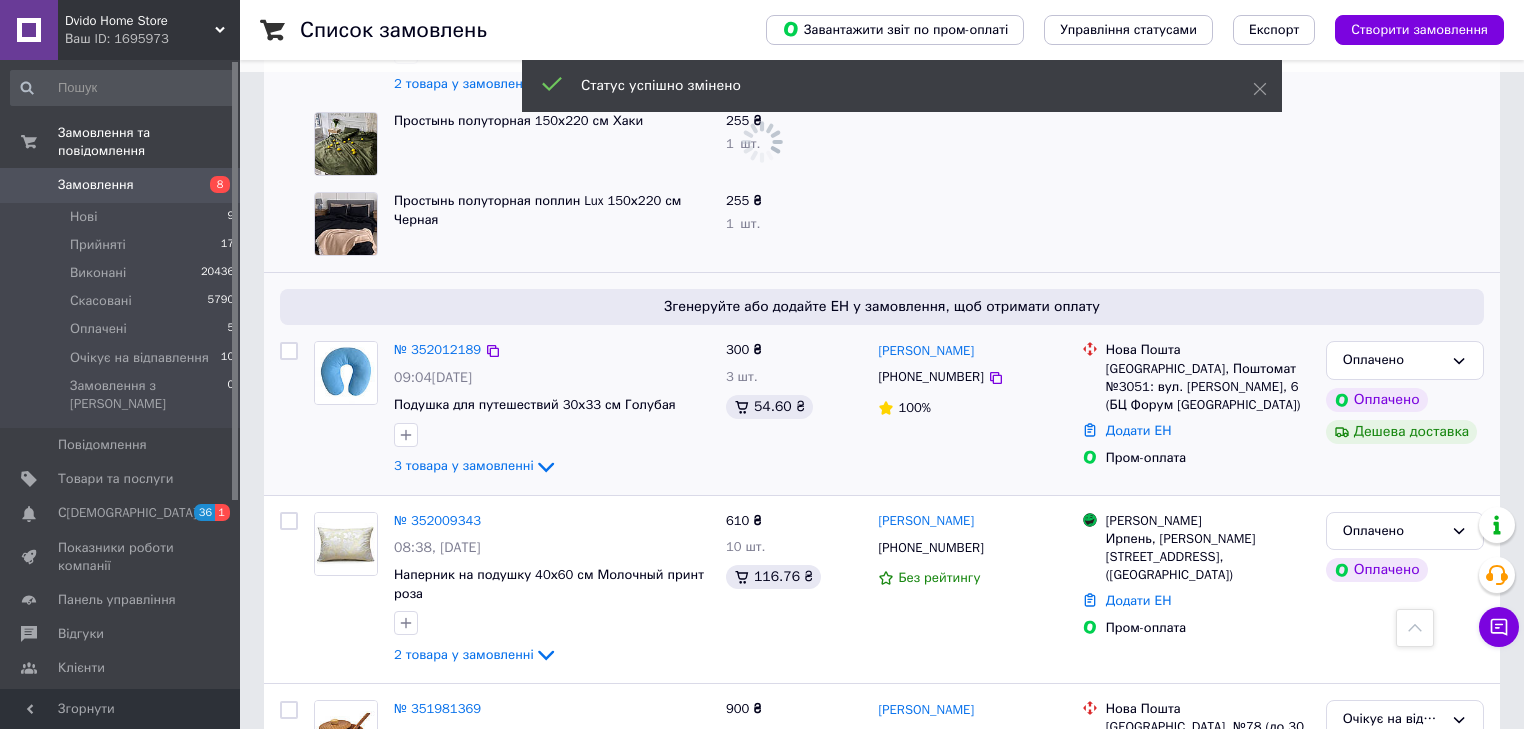 scroll, scrollTop: 720, scrollLeft: 0, axis: vertical 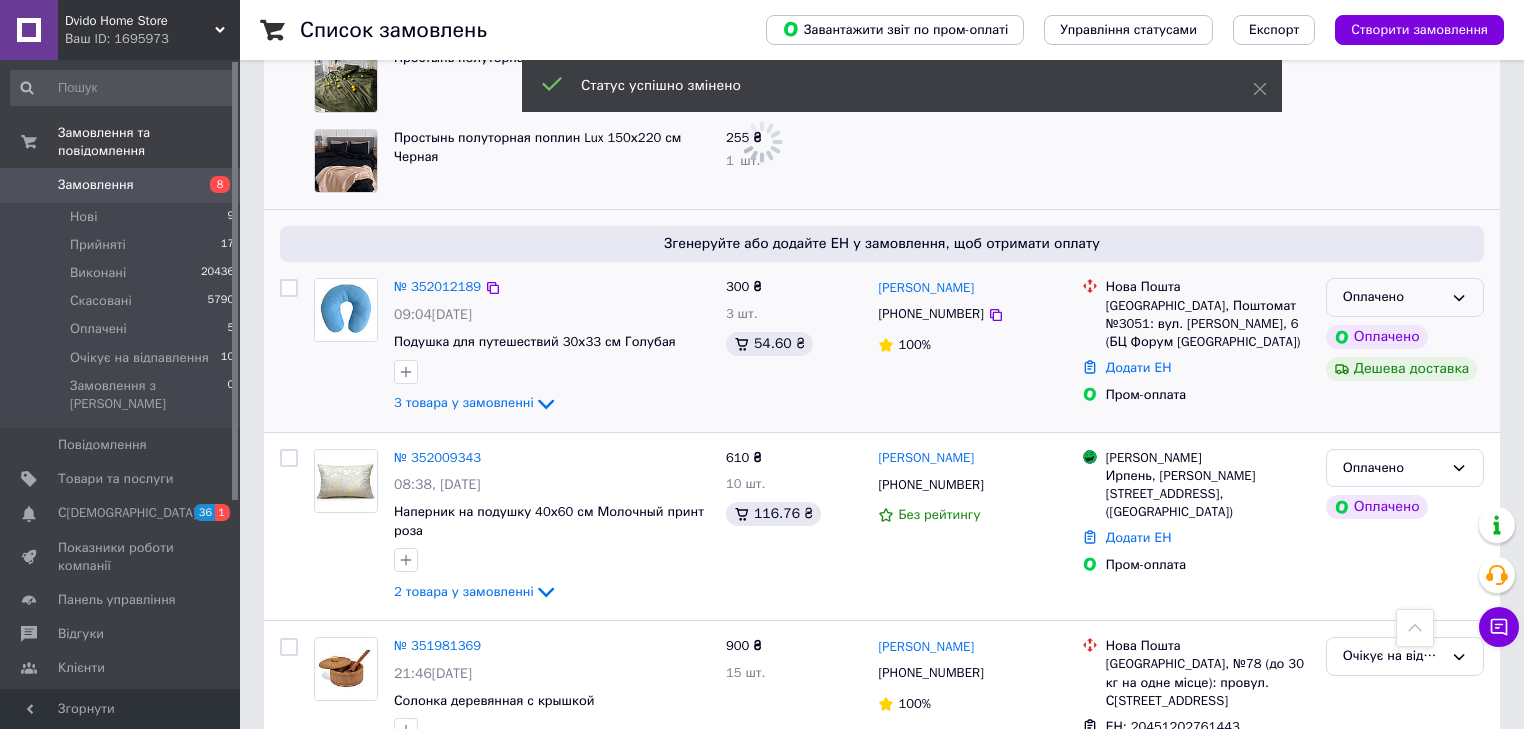 click on "Оплачено" at bounding box center [1405, 297] 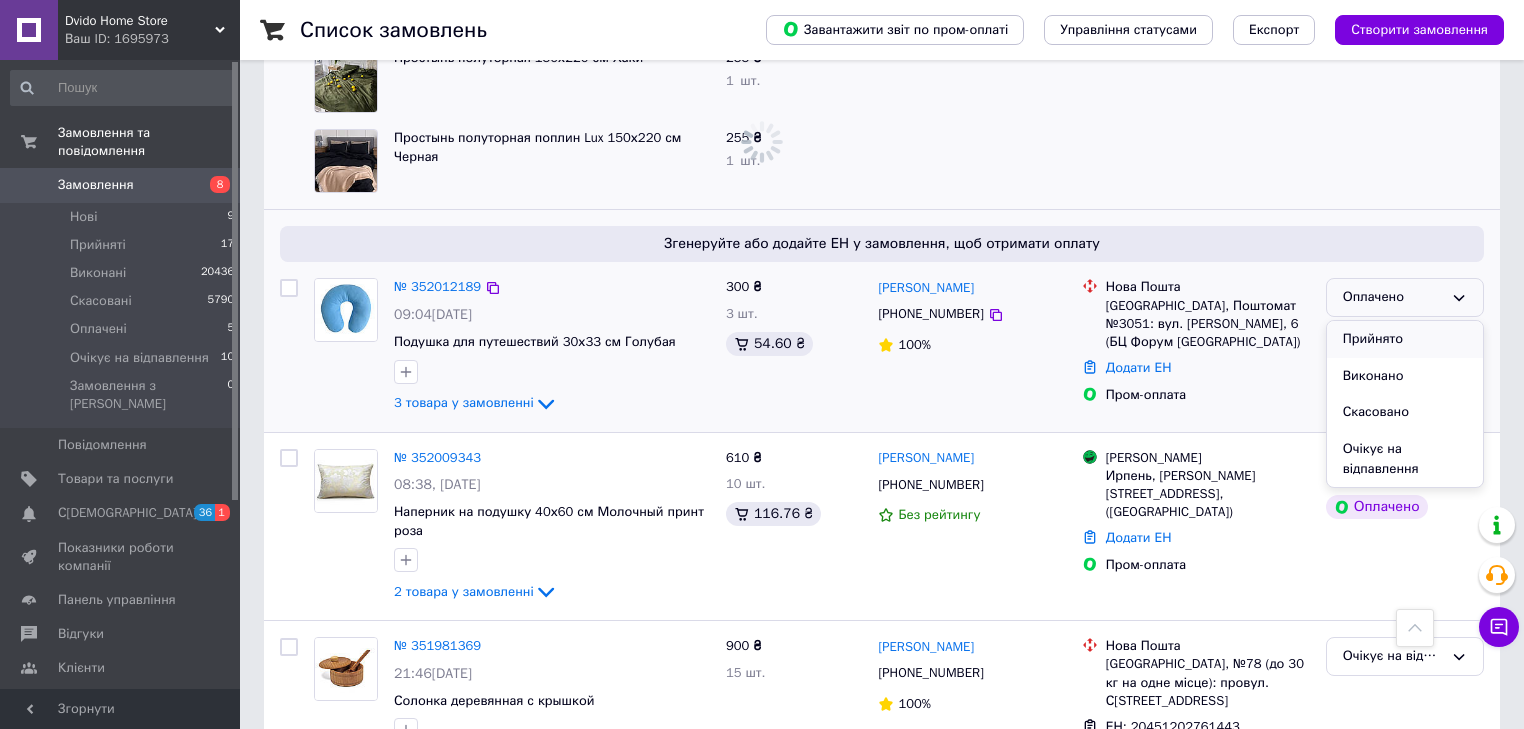 click on "Прийнято" at bounding box center [1405, 339] 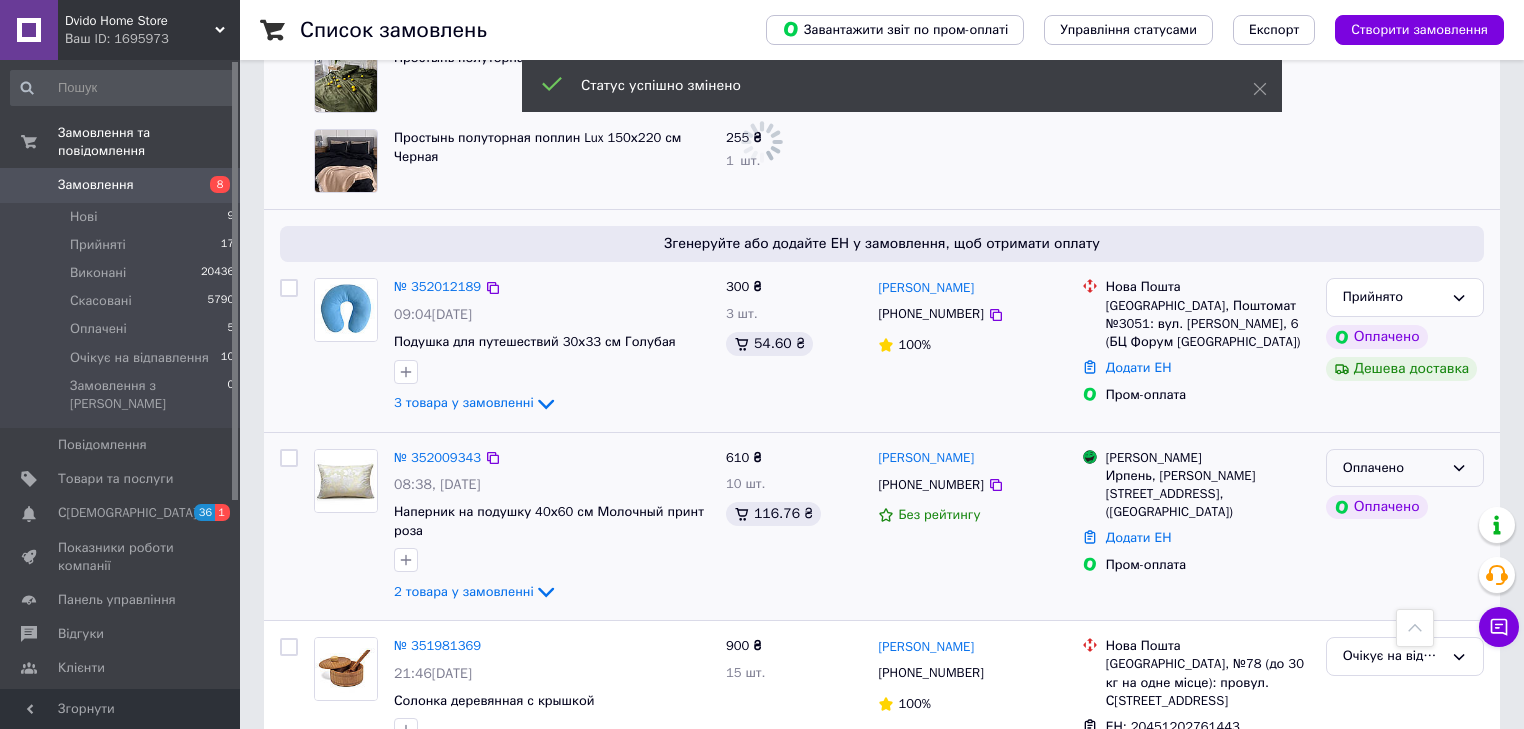 click 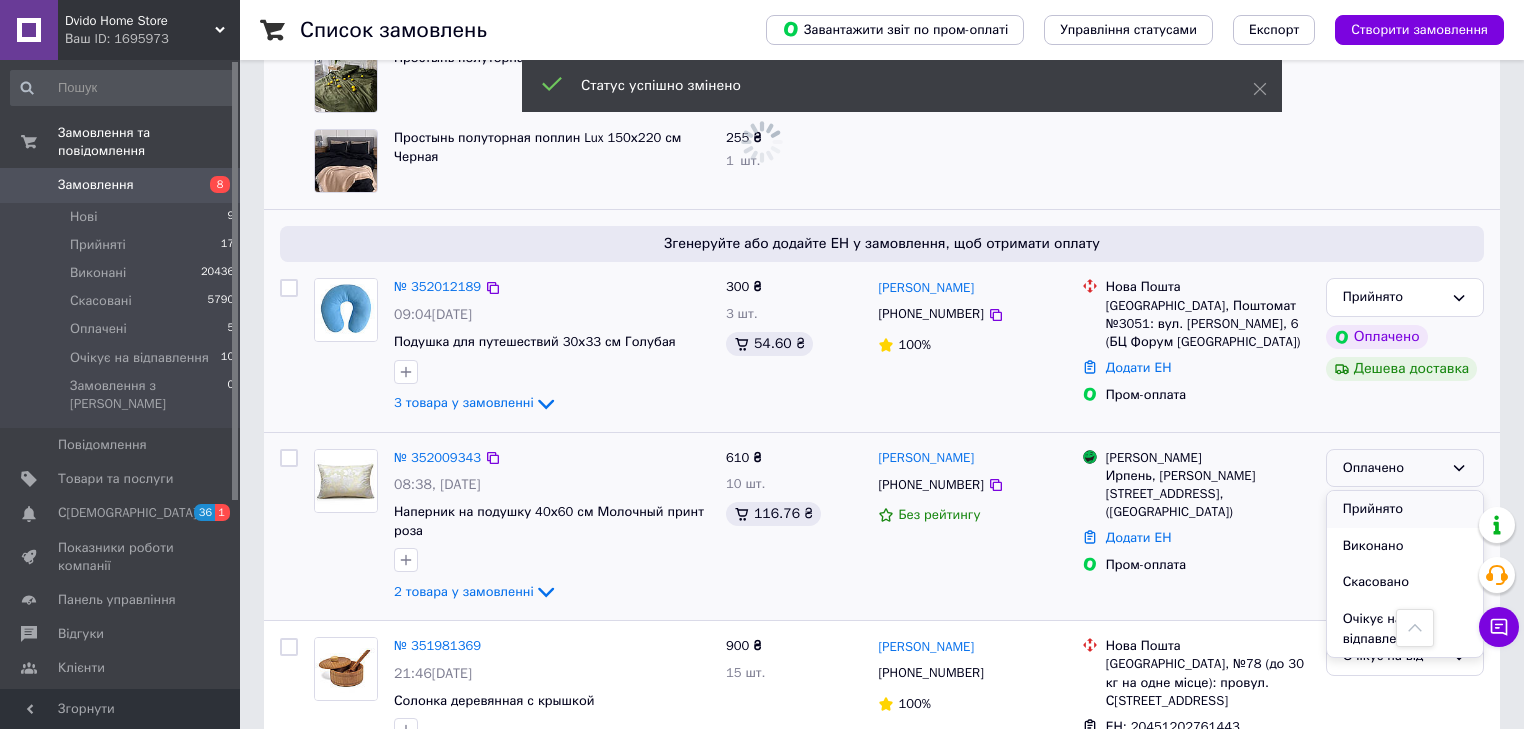 click on "Прийнято" at bounding box center [1405, 509] 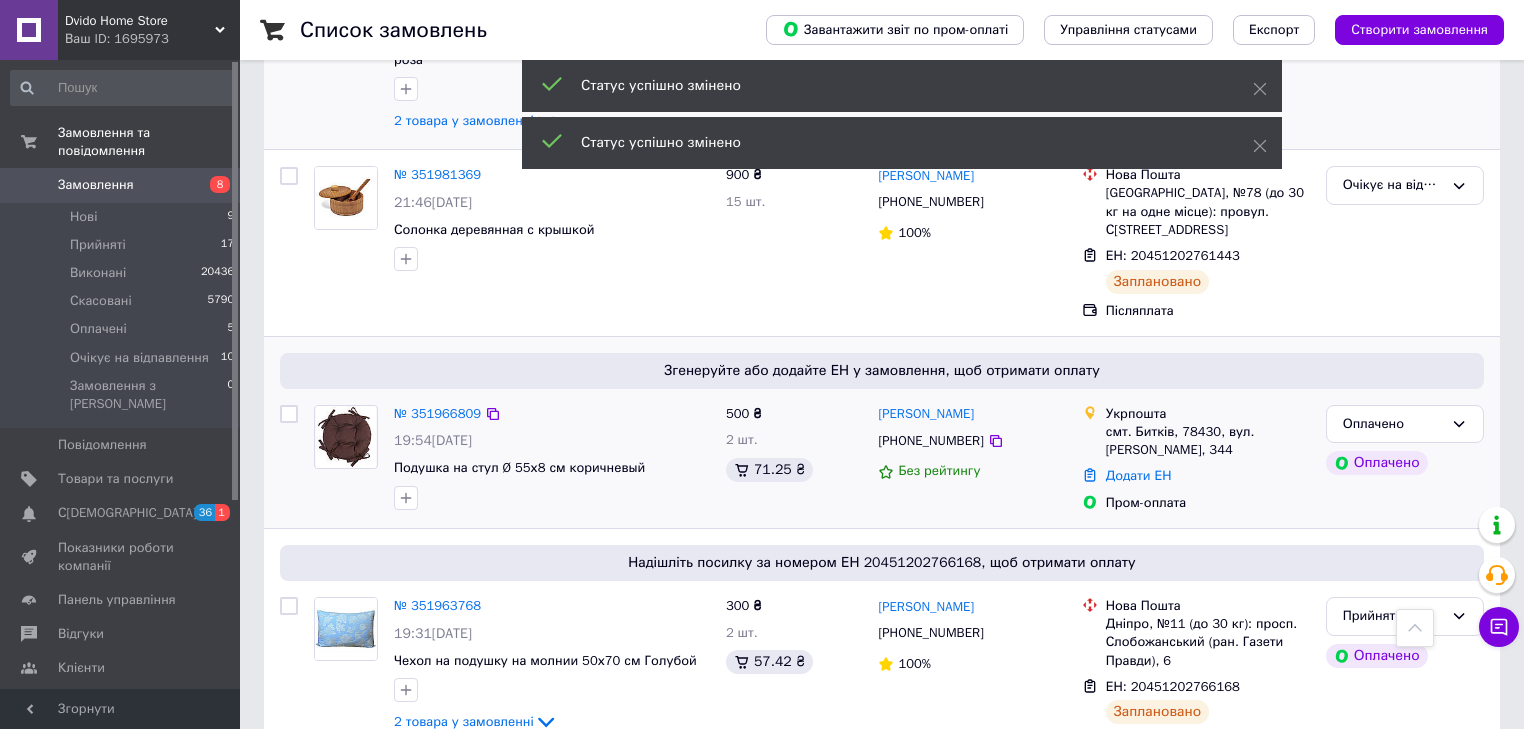 scroll, scrollTop: 1200, scrollLeft: 0, axis: vertical 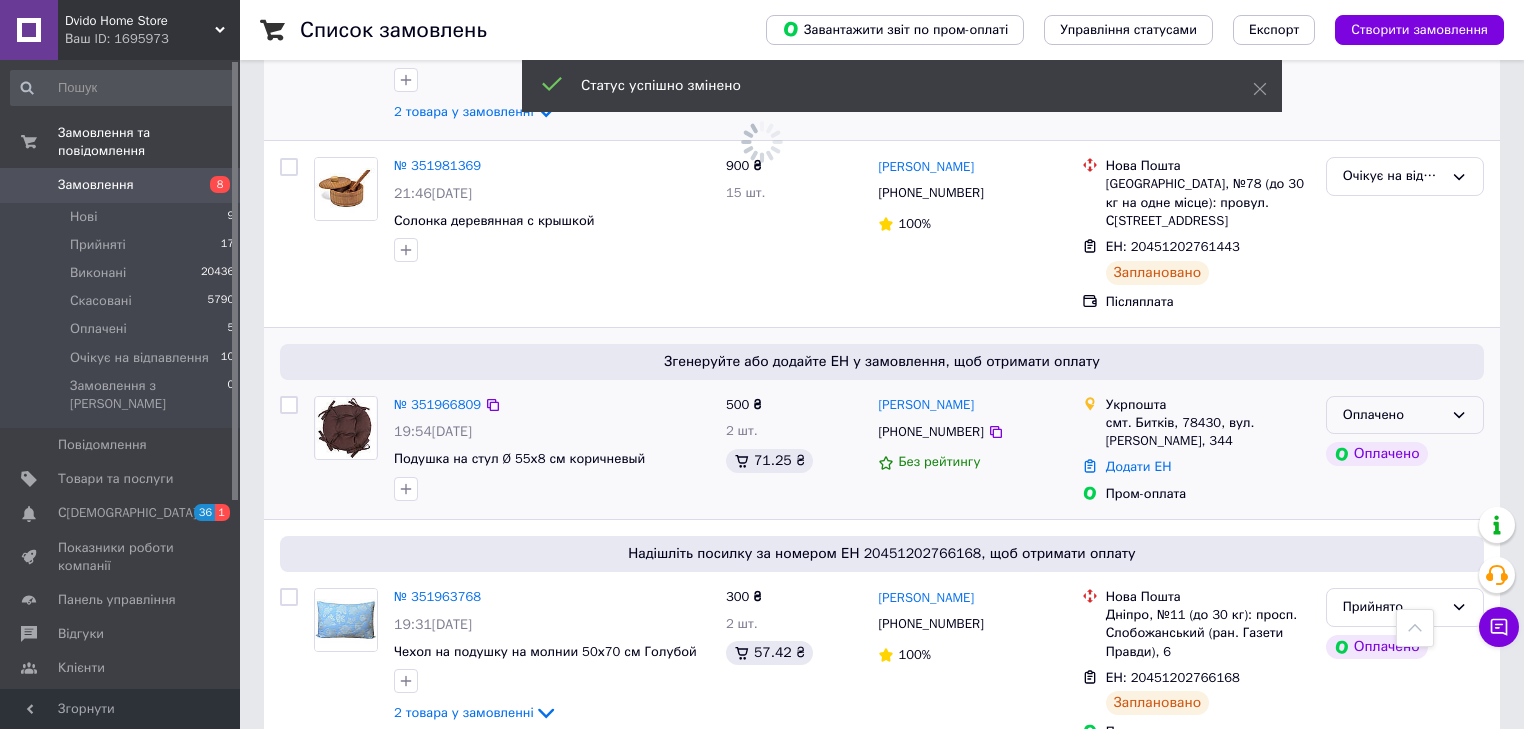 click 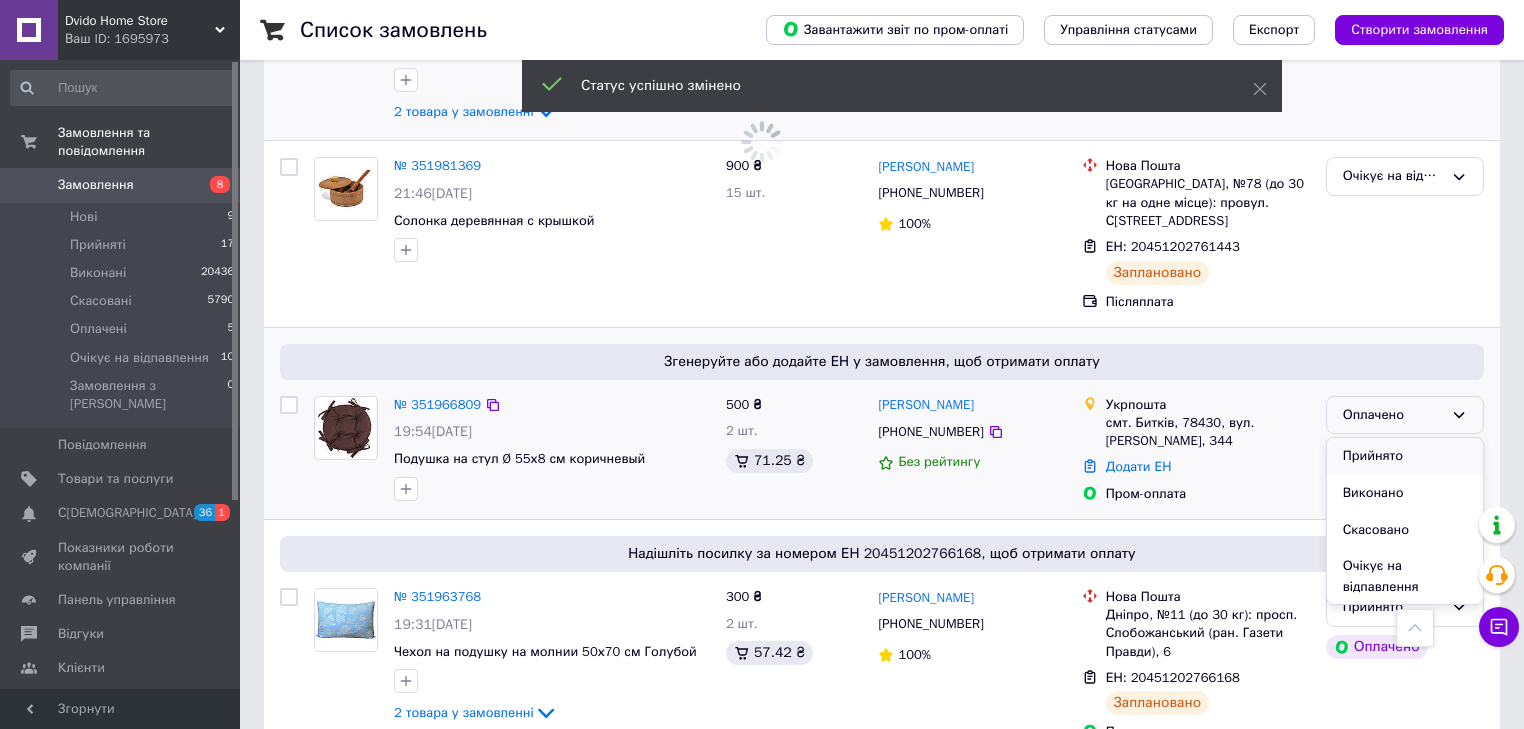click on "Прийнято" at bounding box center [1405, 456] 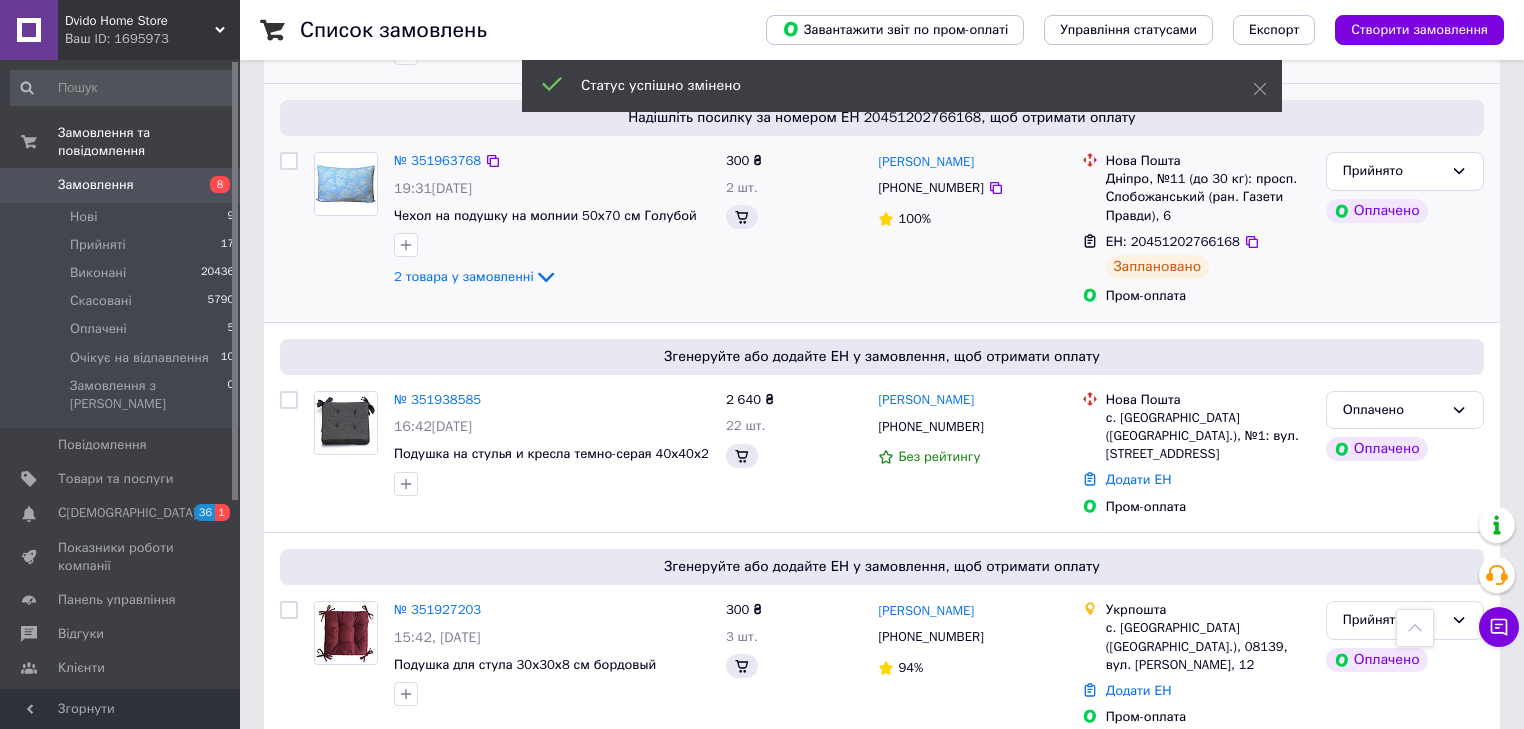 scroll, scrollTop: 1680, scrollLeft: 0, axis: vertical 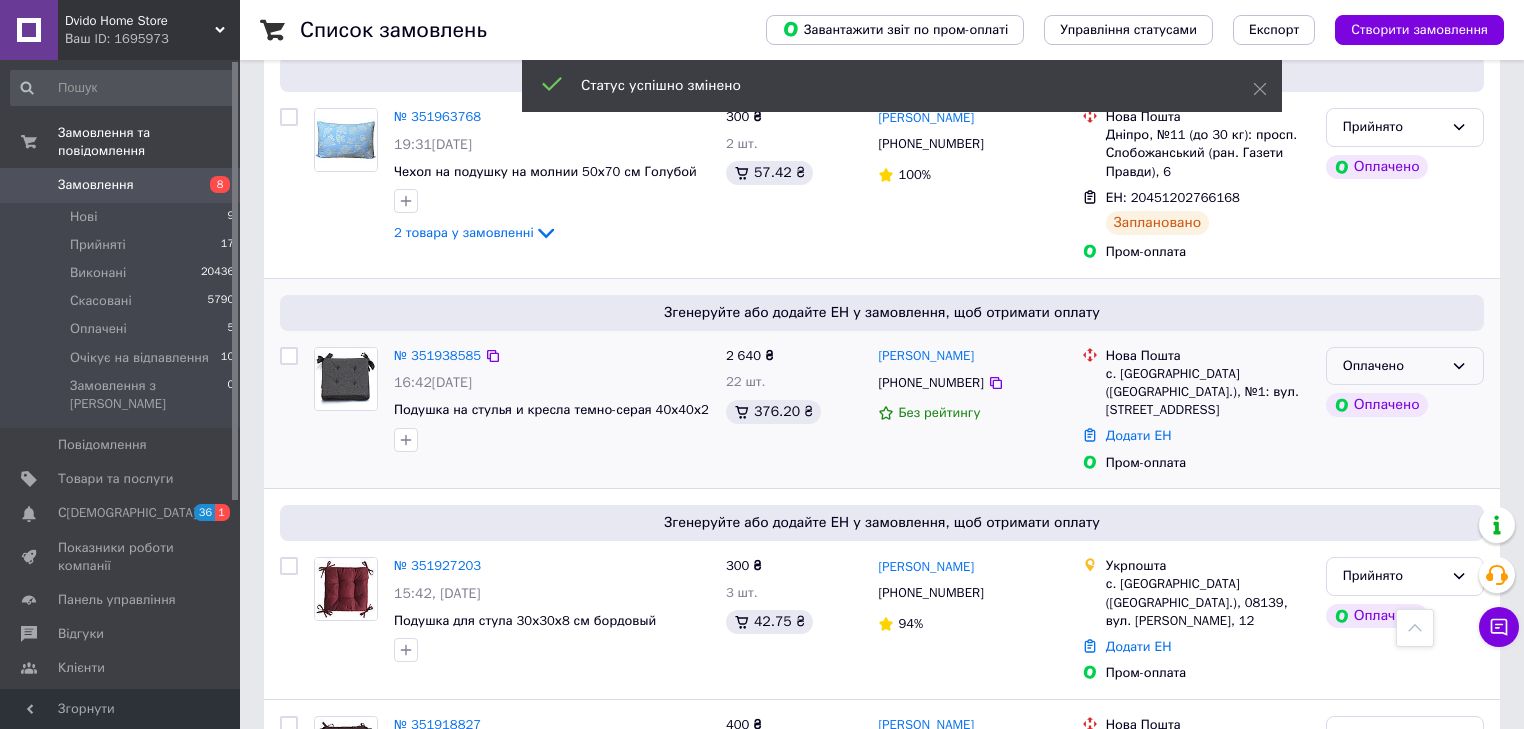click 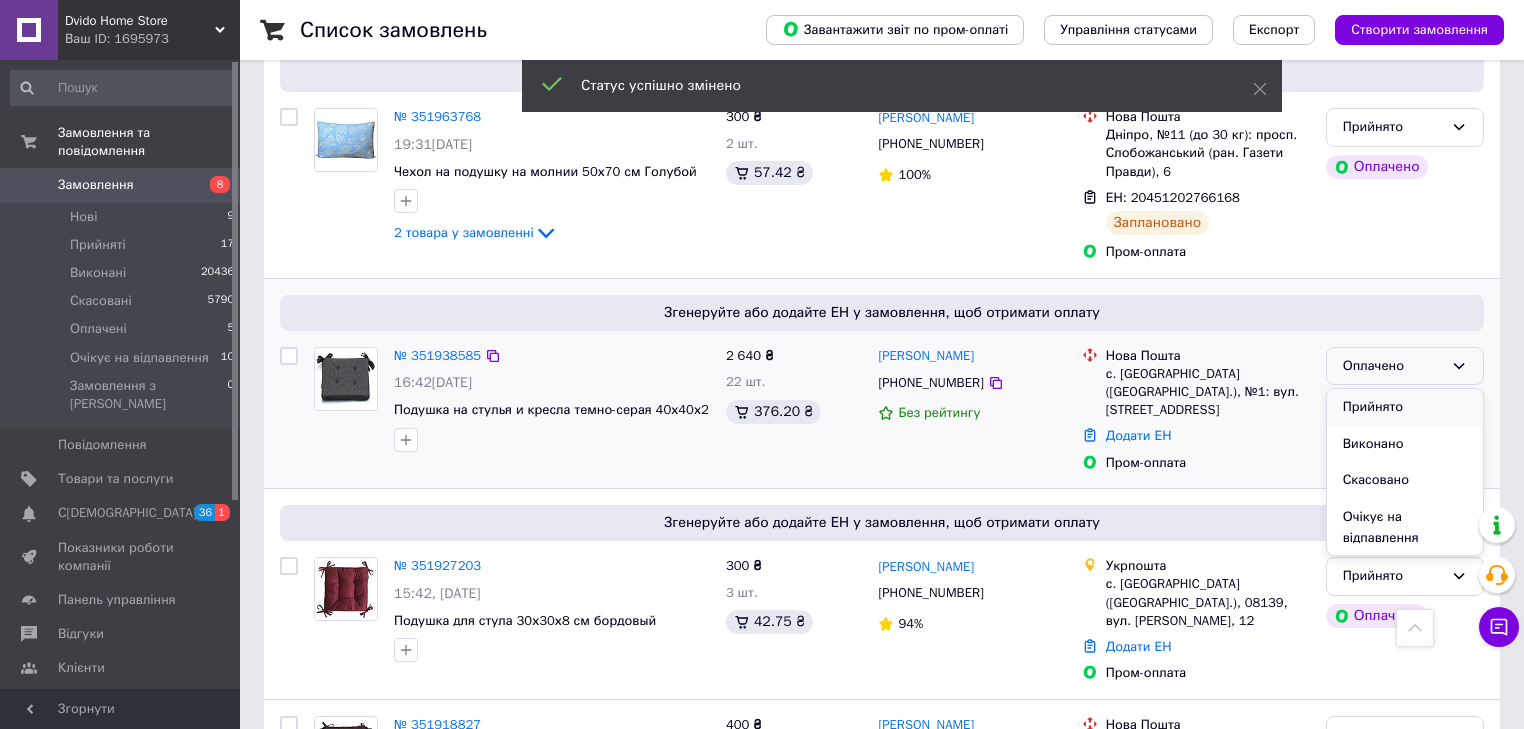 click on "Прийнято" at bounding box center (1405, 407) 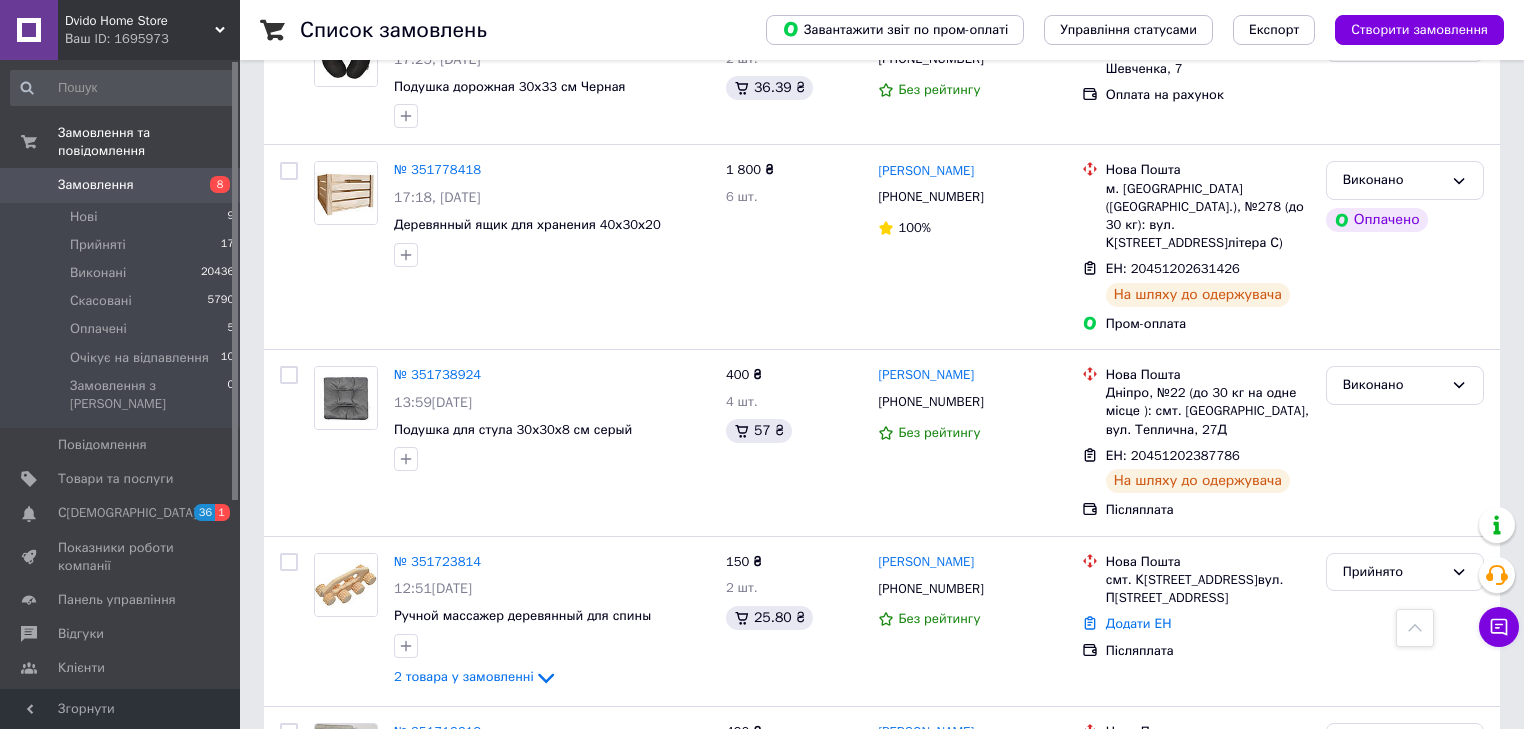 scroll, scrollTop: 4560, scrollLeft: 0, axis: vertical 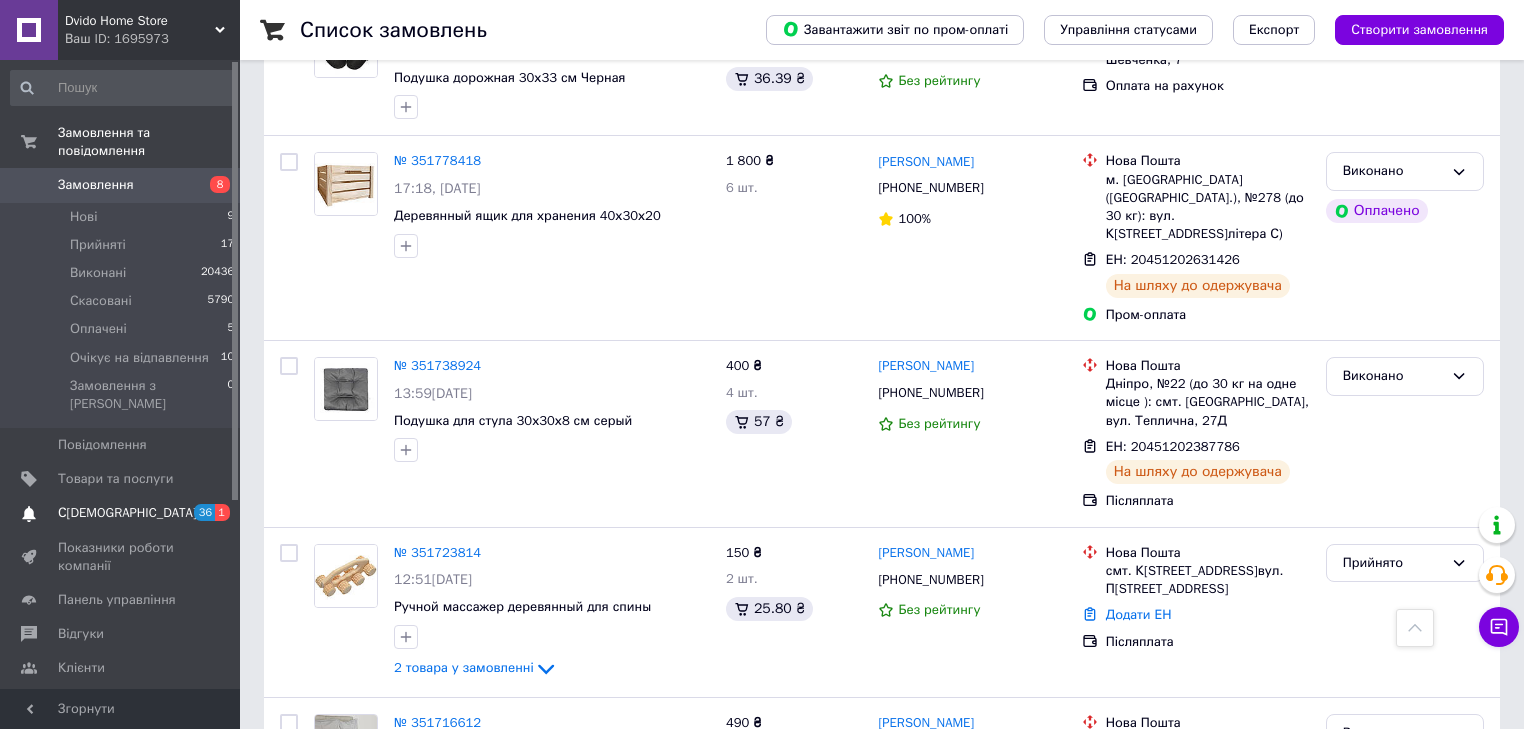 click on "С[DEMOGRAPHIC_DATA]" at bounding box center [127, 513] 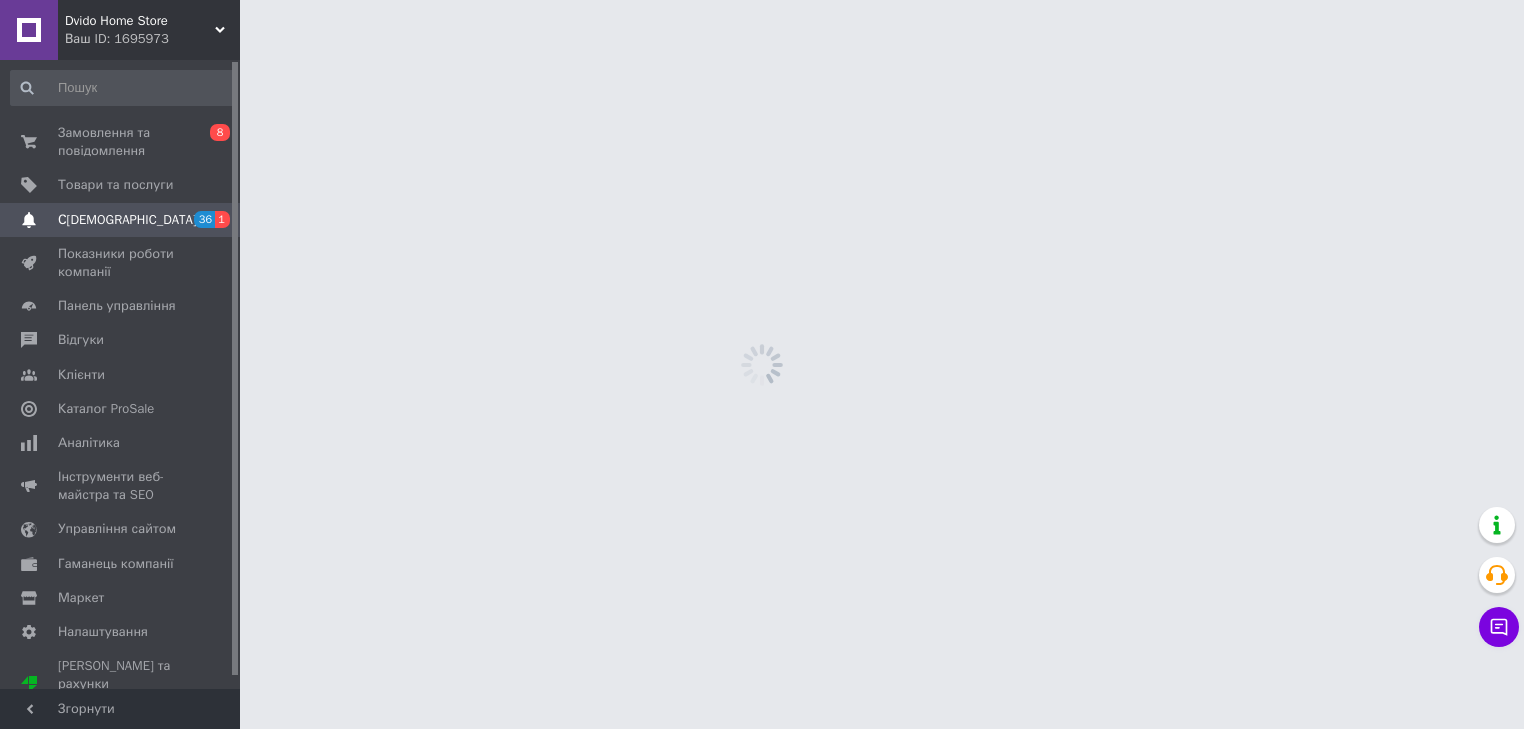 scroll, scrollTop: 0, scrollLeft: 0, axis: both 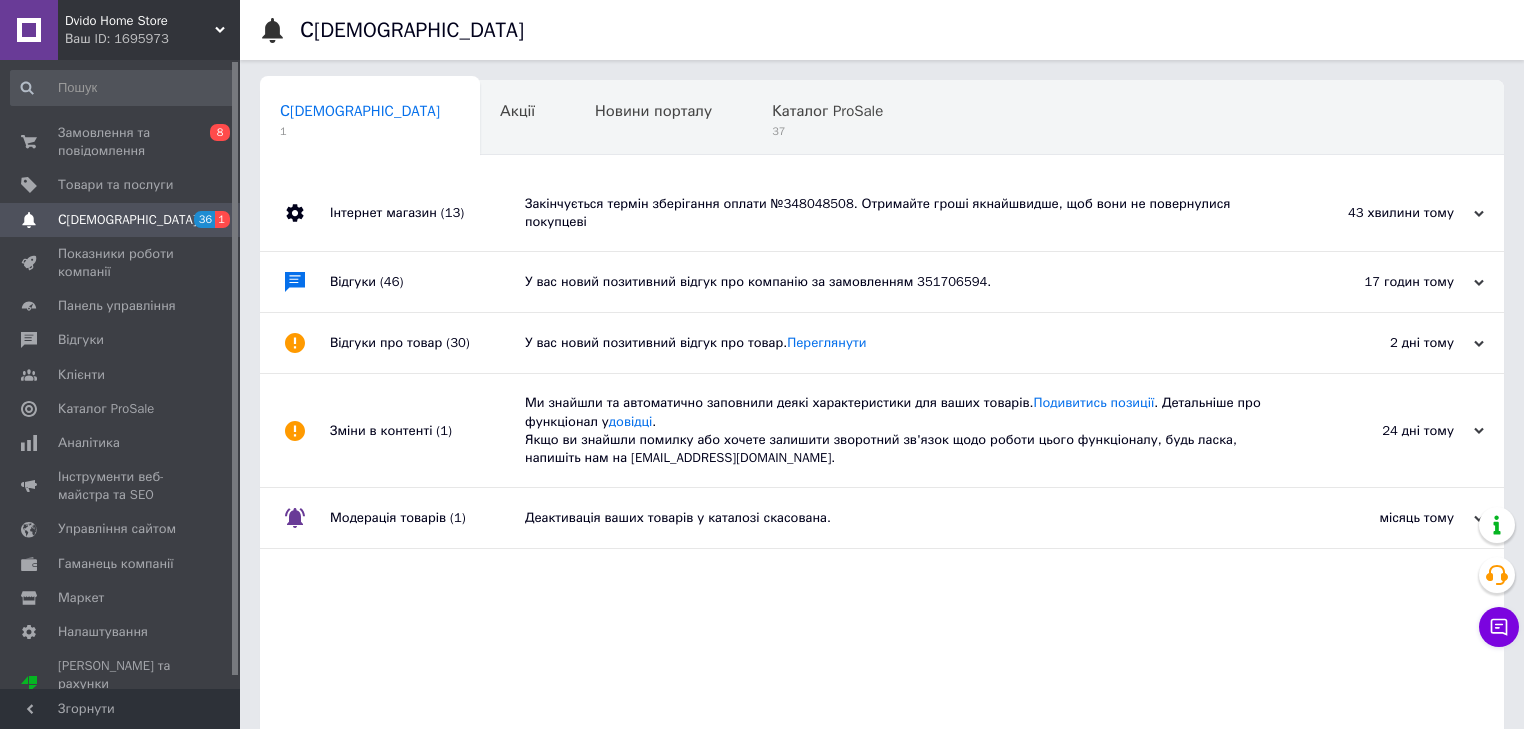click on "Закінчується термін зберігання оплати №348048508. Отримайте гроші якнайшвидше, щоб вони не повернулися покупцеві" at bounding box center [904, 213] 